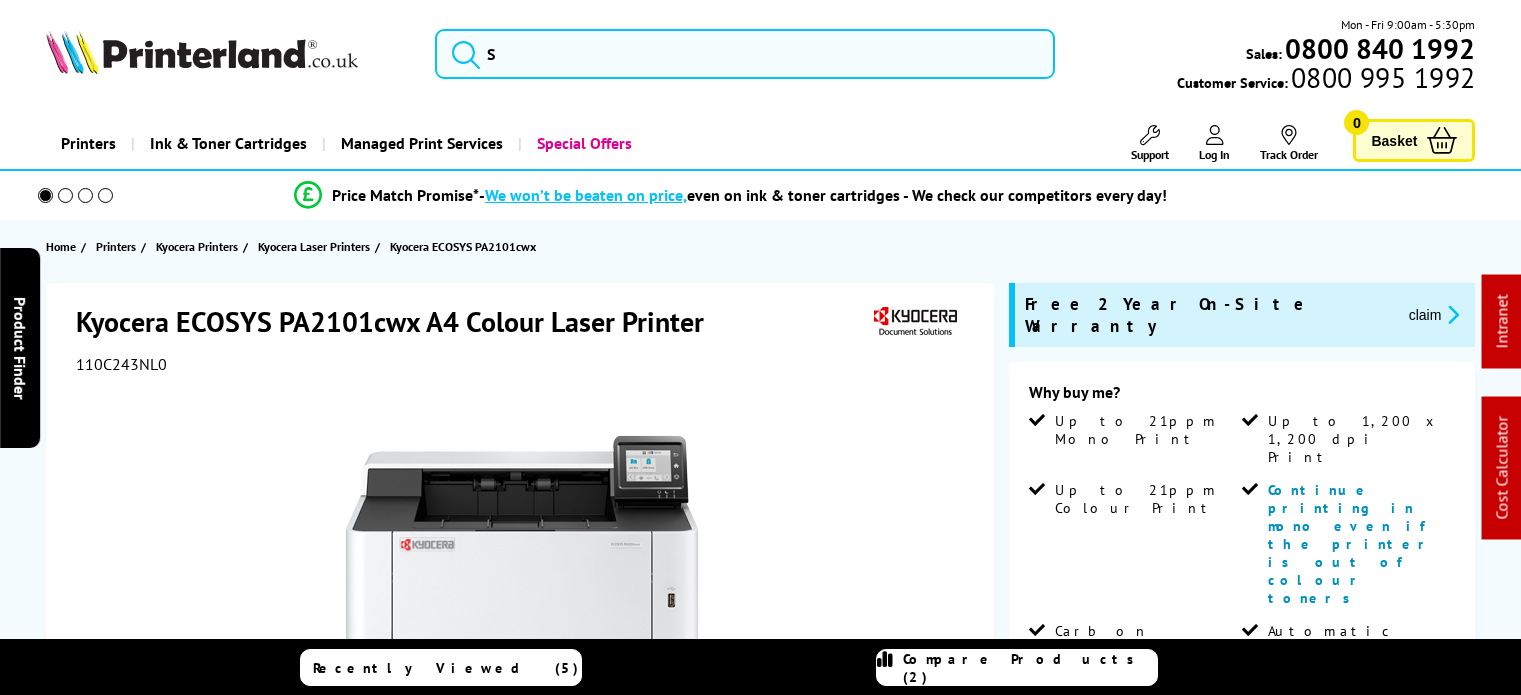scroll, scrollTop: 0, scrollLeft: 0, axis: both 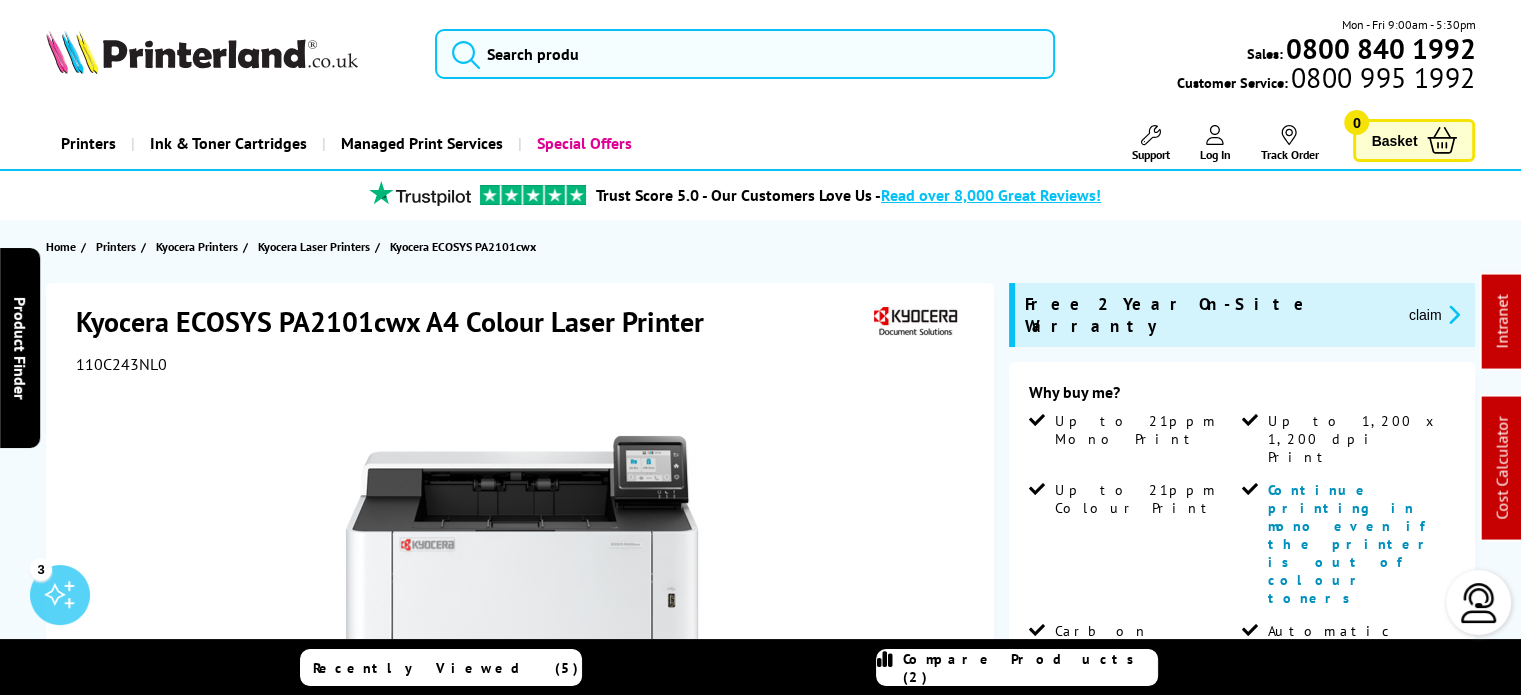 click on "110C243NL0" at bounding box center [121, 364] 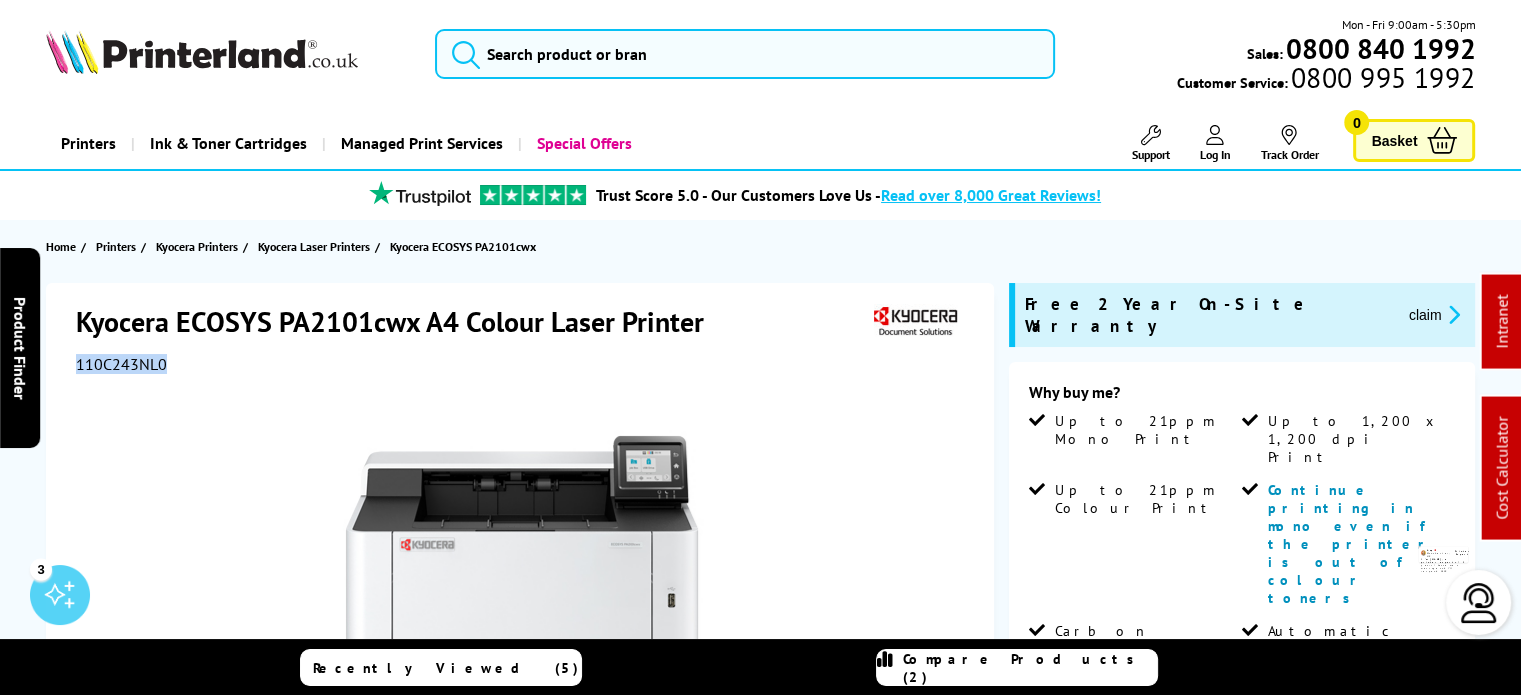 click on "110C243NL0" at bounding box center (121, 364) 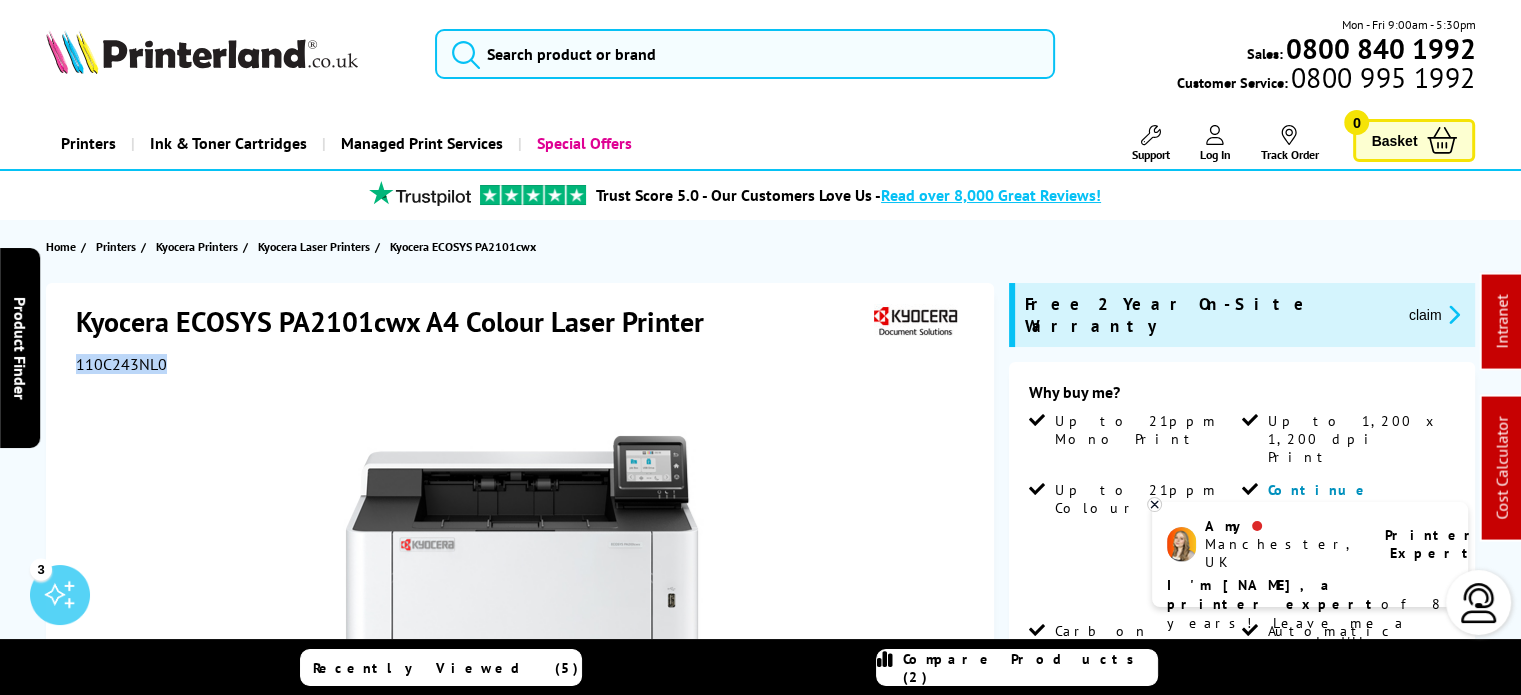 copy on "110C243NL0" 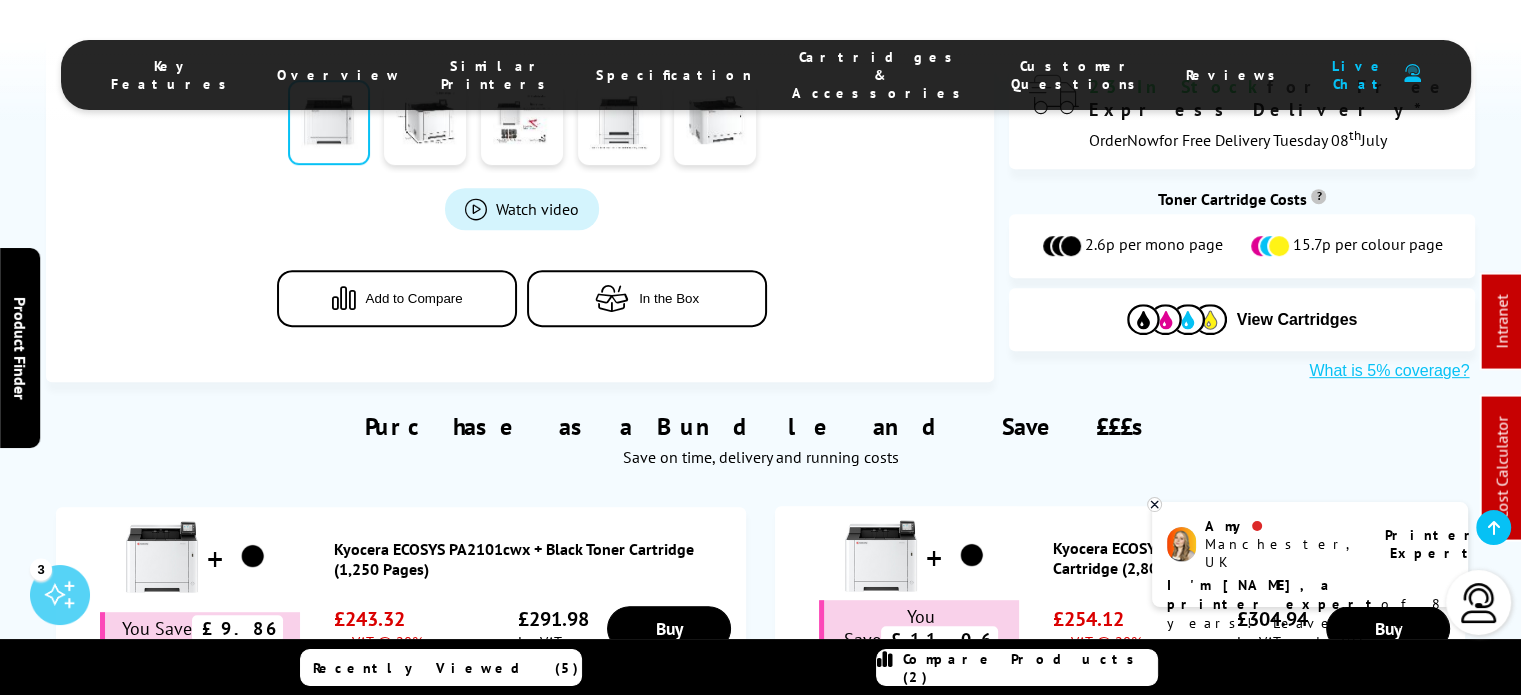 click on "Reviews" at bounding box center [1236, 75] 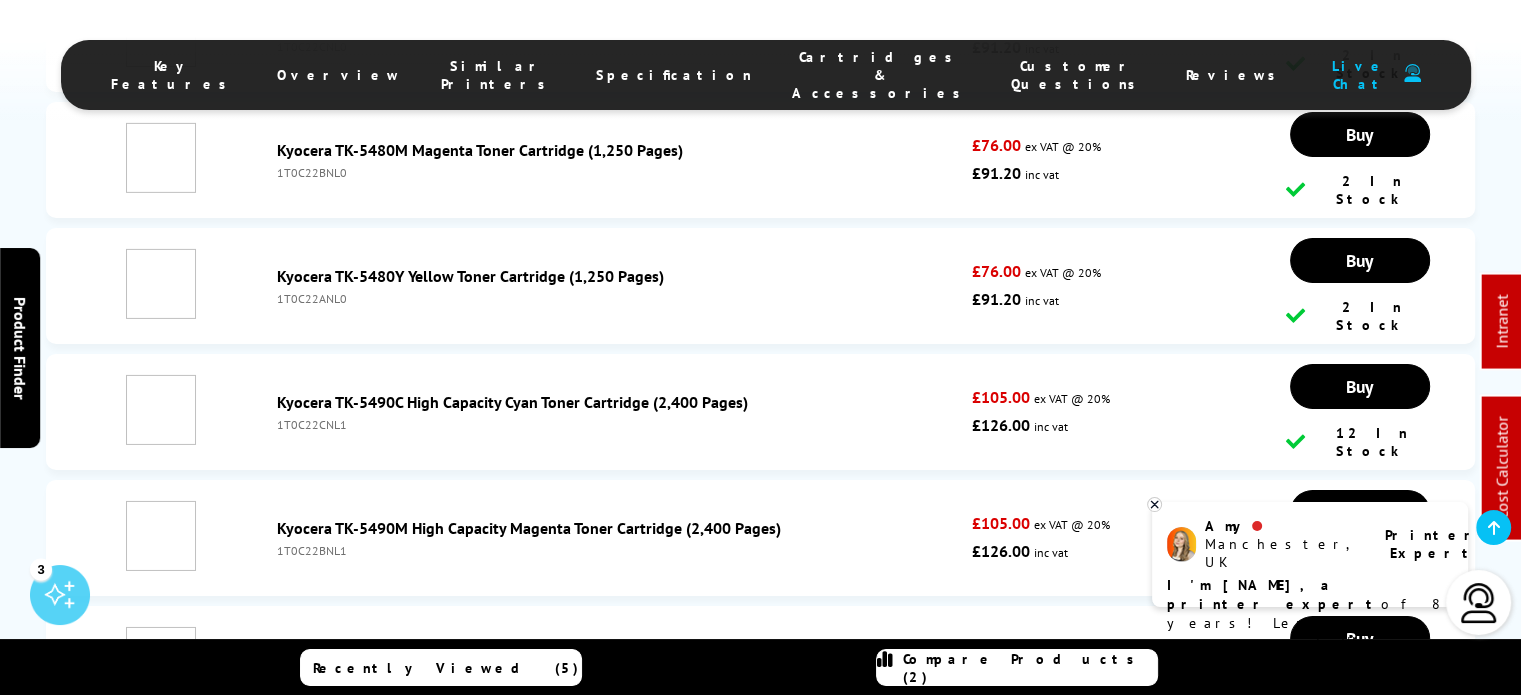 scroll, scrollTop: 8832, scrollLeft: 0, axis: vertical 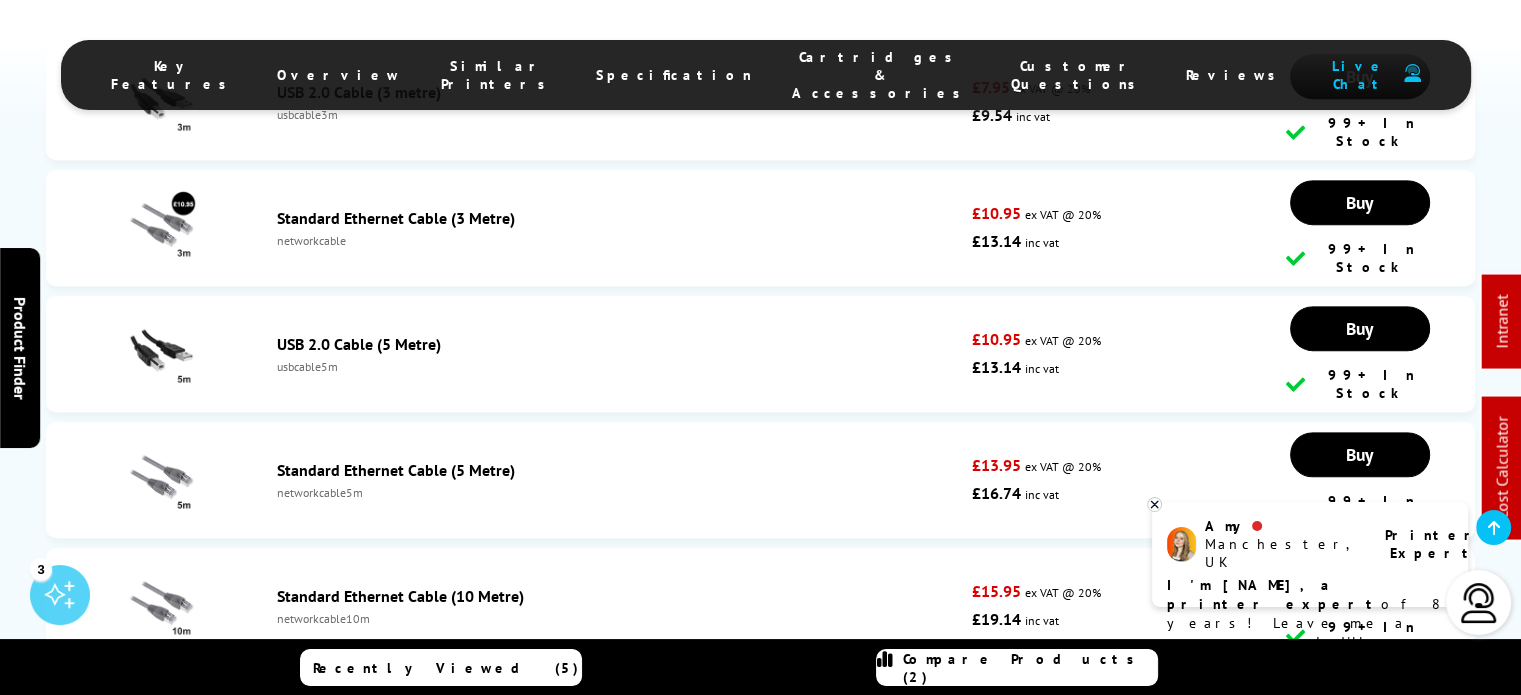click on "Write a Review" at bounding box center (1388, 925) 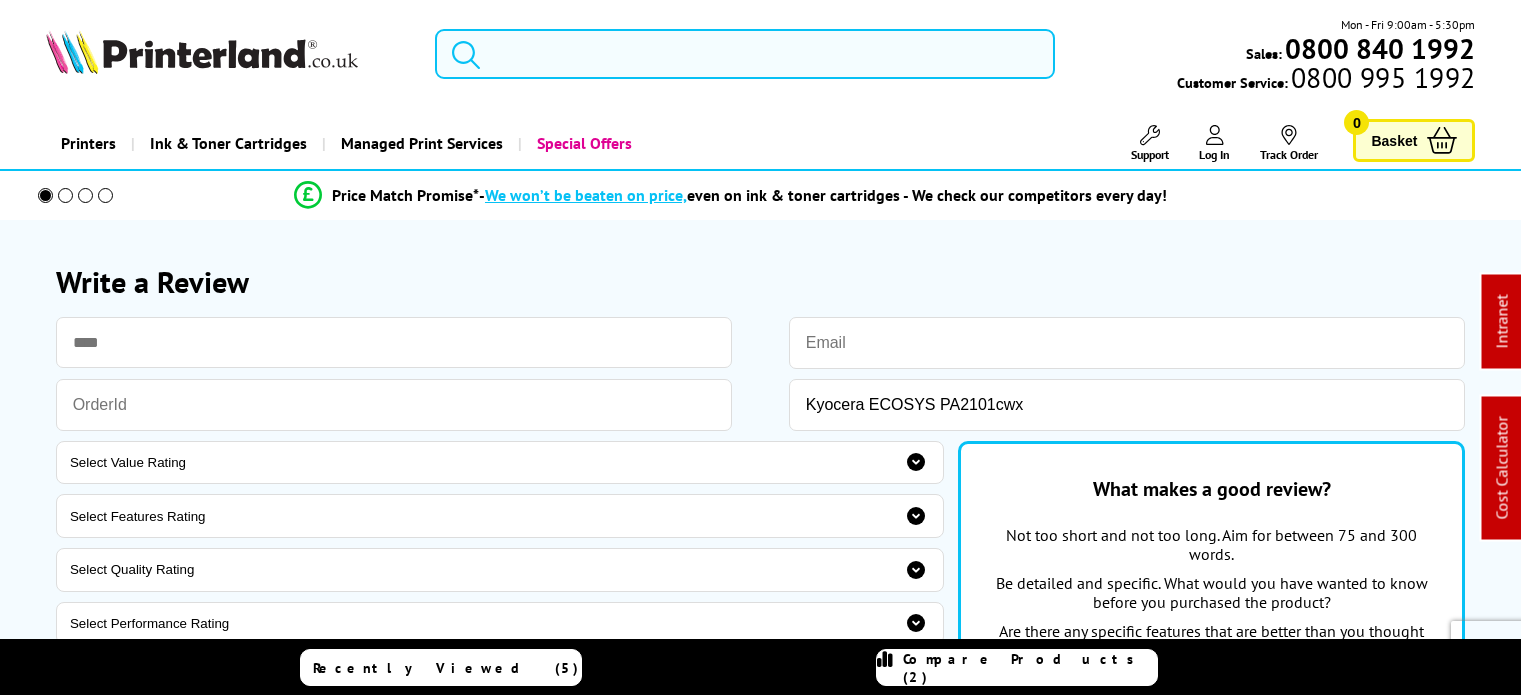 scroll, scrollTop: 0, scrollLeft: 0, axis: both 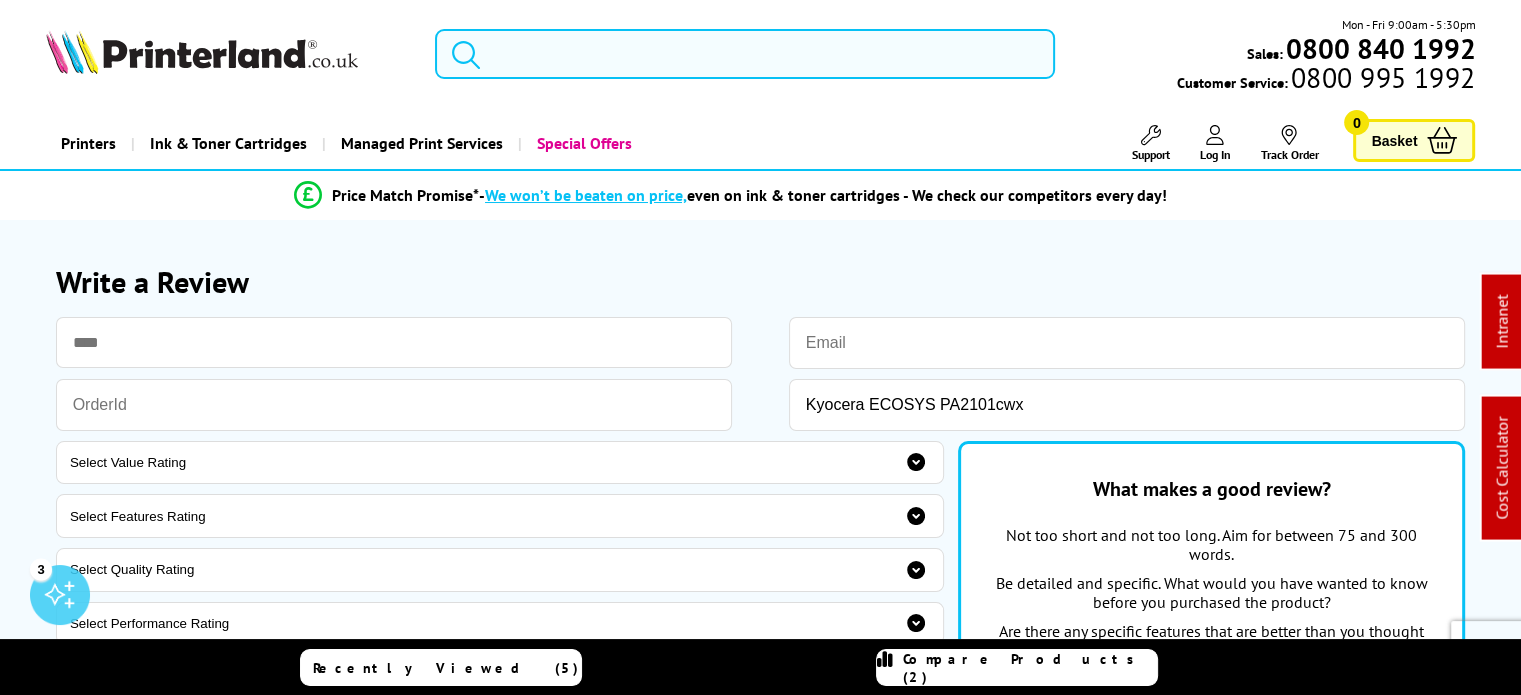 click at bounding box center (745, 54) 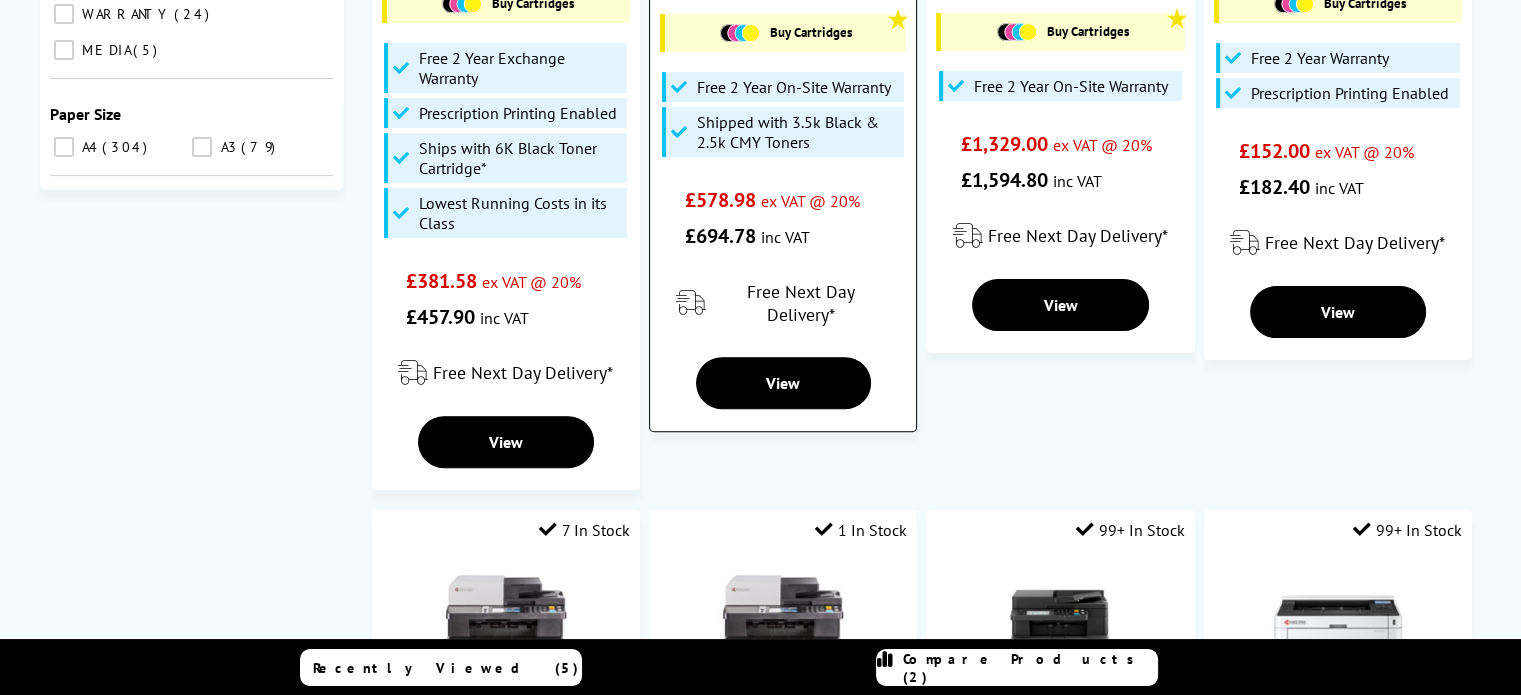 scroll, scrollTop: 200, scrollLeft: 0, axis: vertical 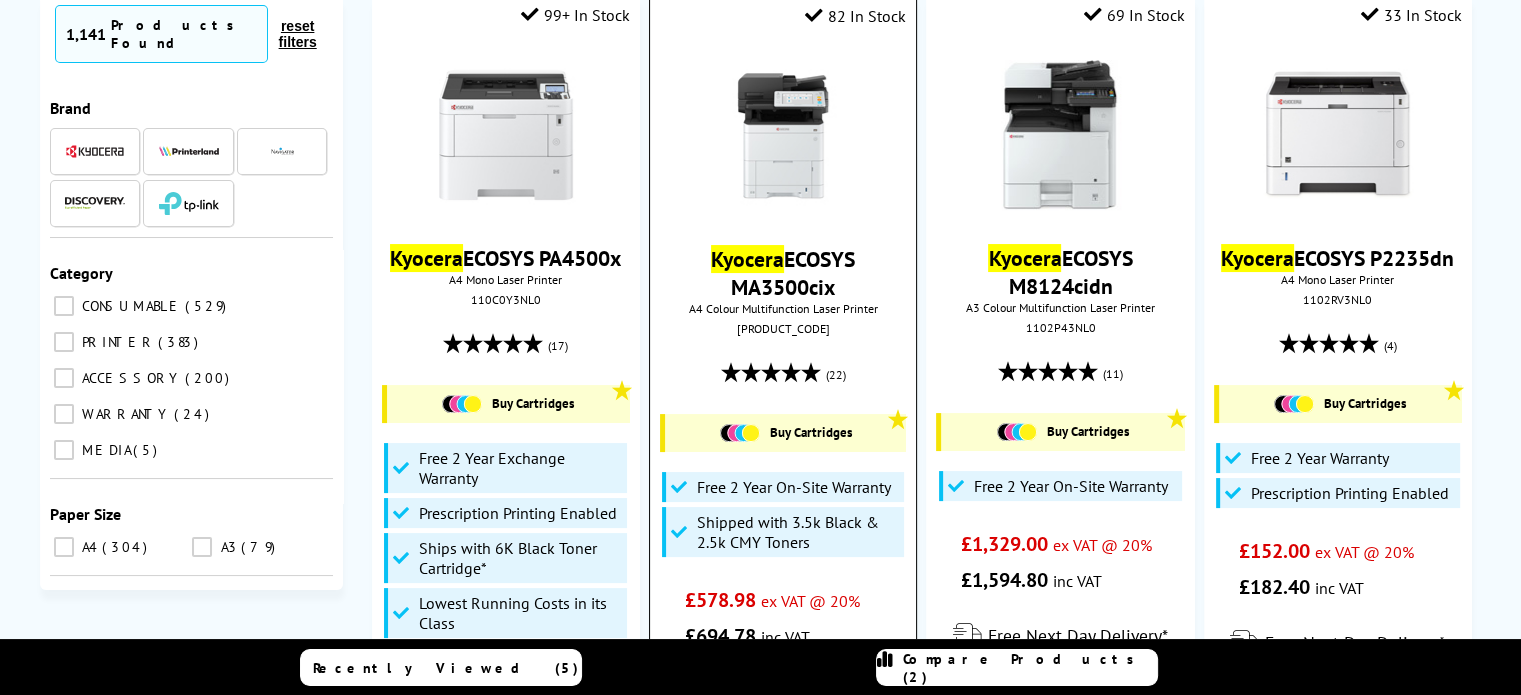 type on "kyocera" 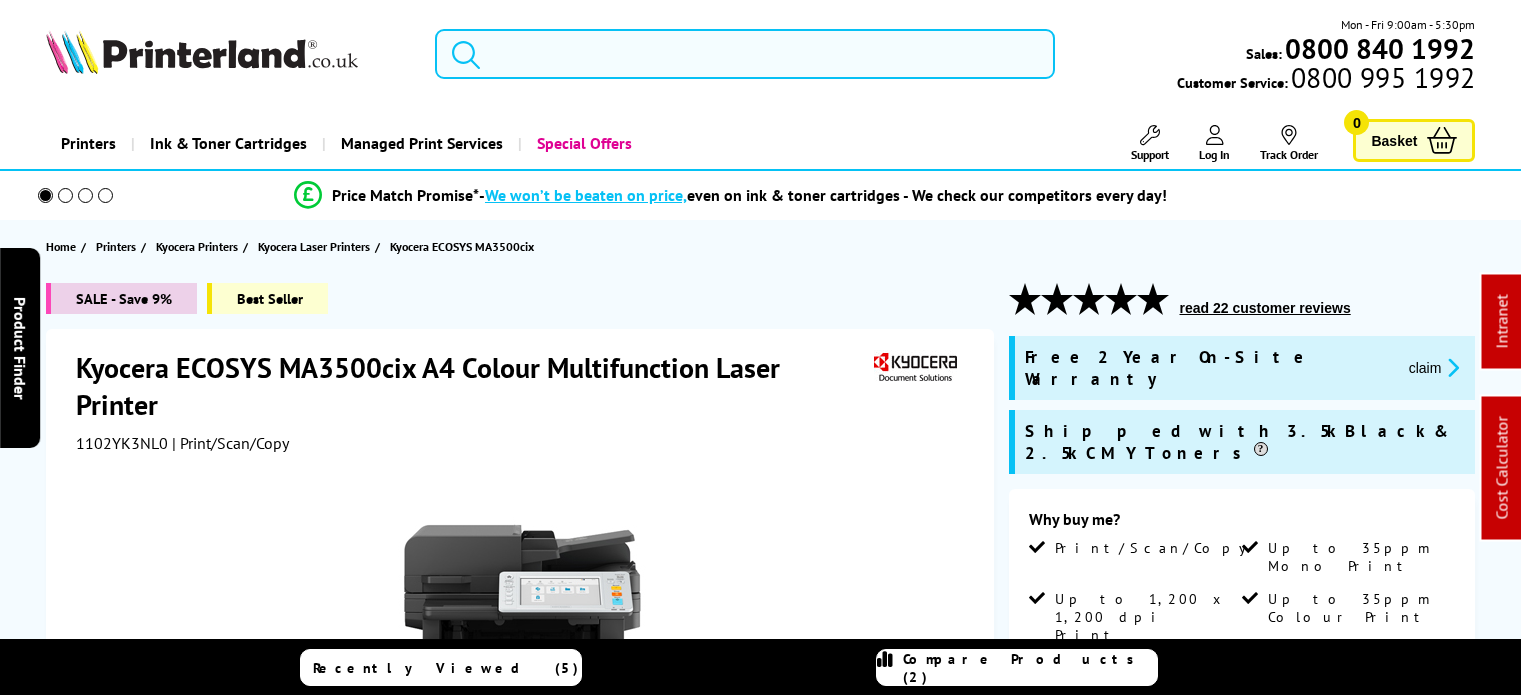 scroll, scrollTop: 0, scrollLeft: 0, axis: both 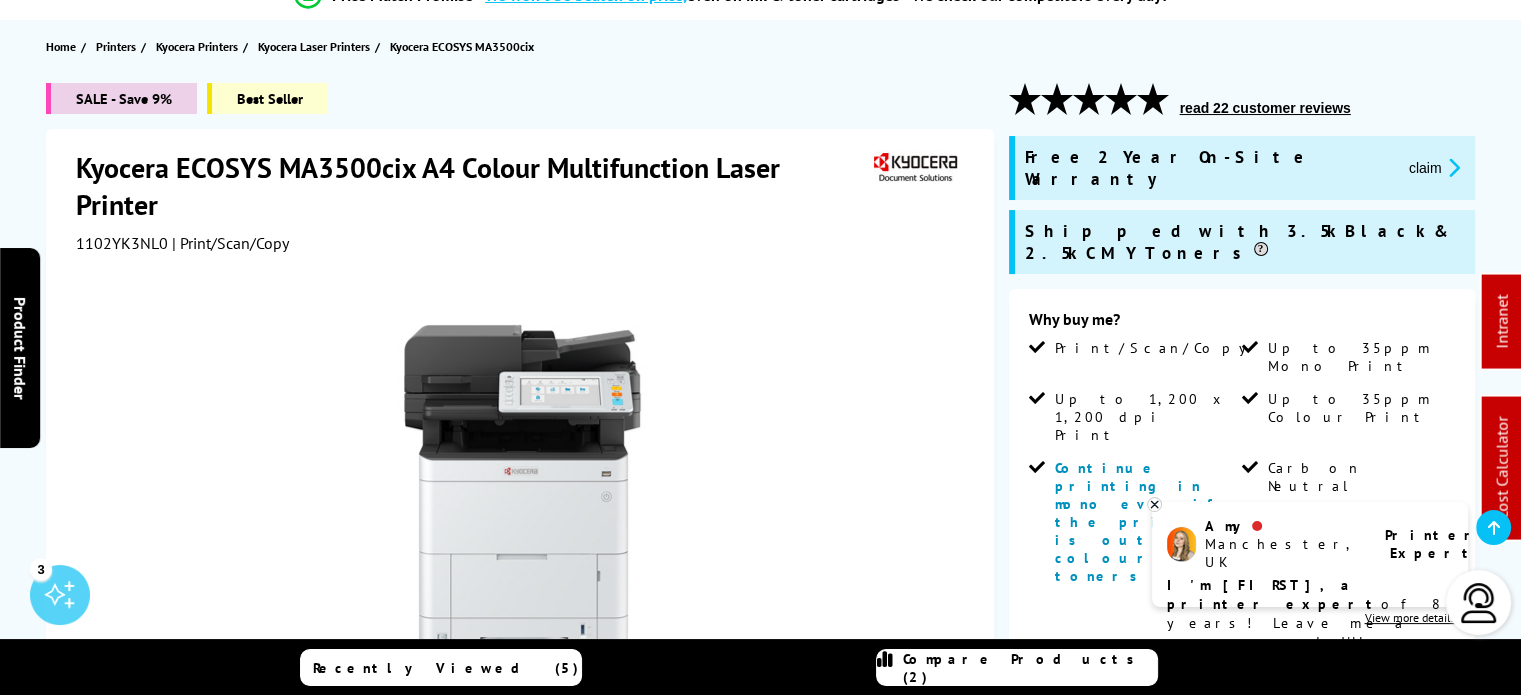 click on "read 22 customer reviews" at bounding box center (1265, 108) 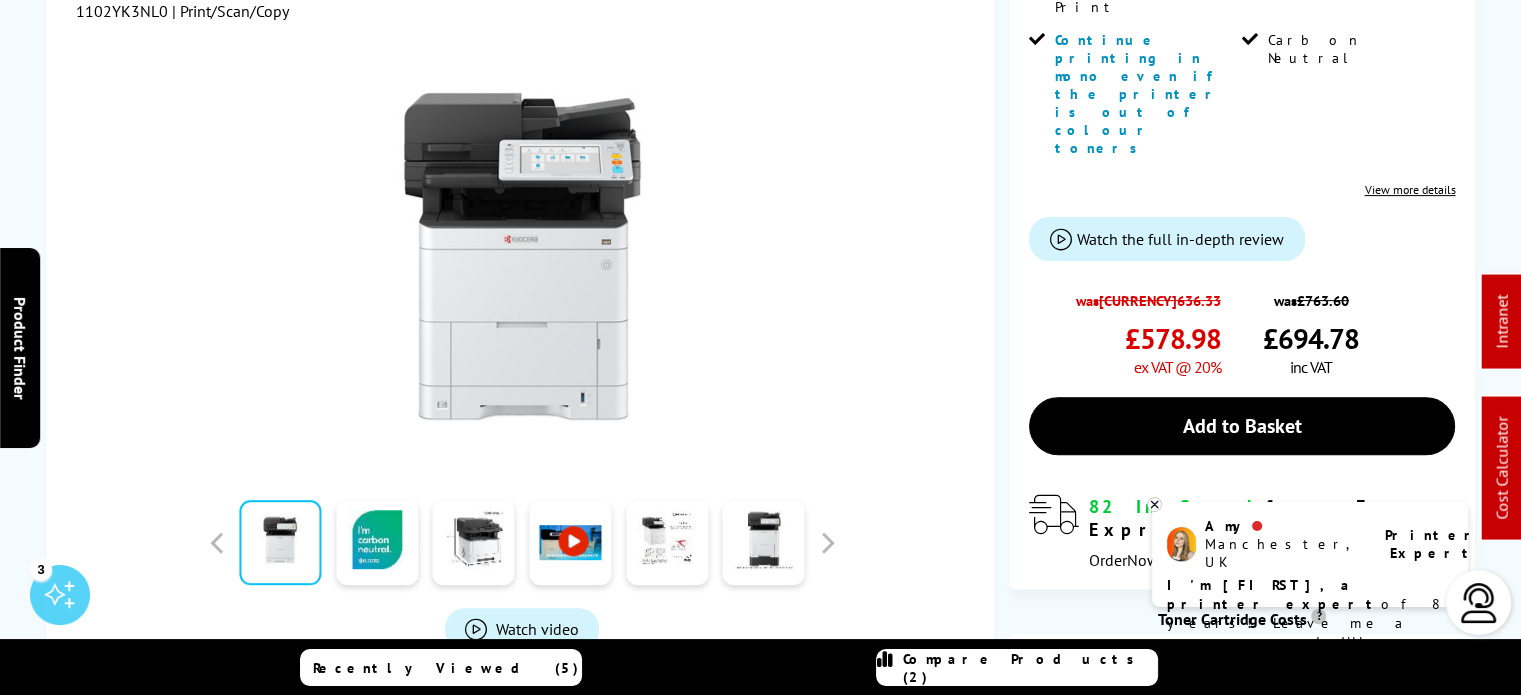 scroll, scrollTop: 0, scrollLeft: 0, axis: both 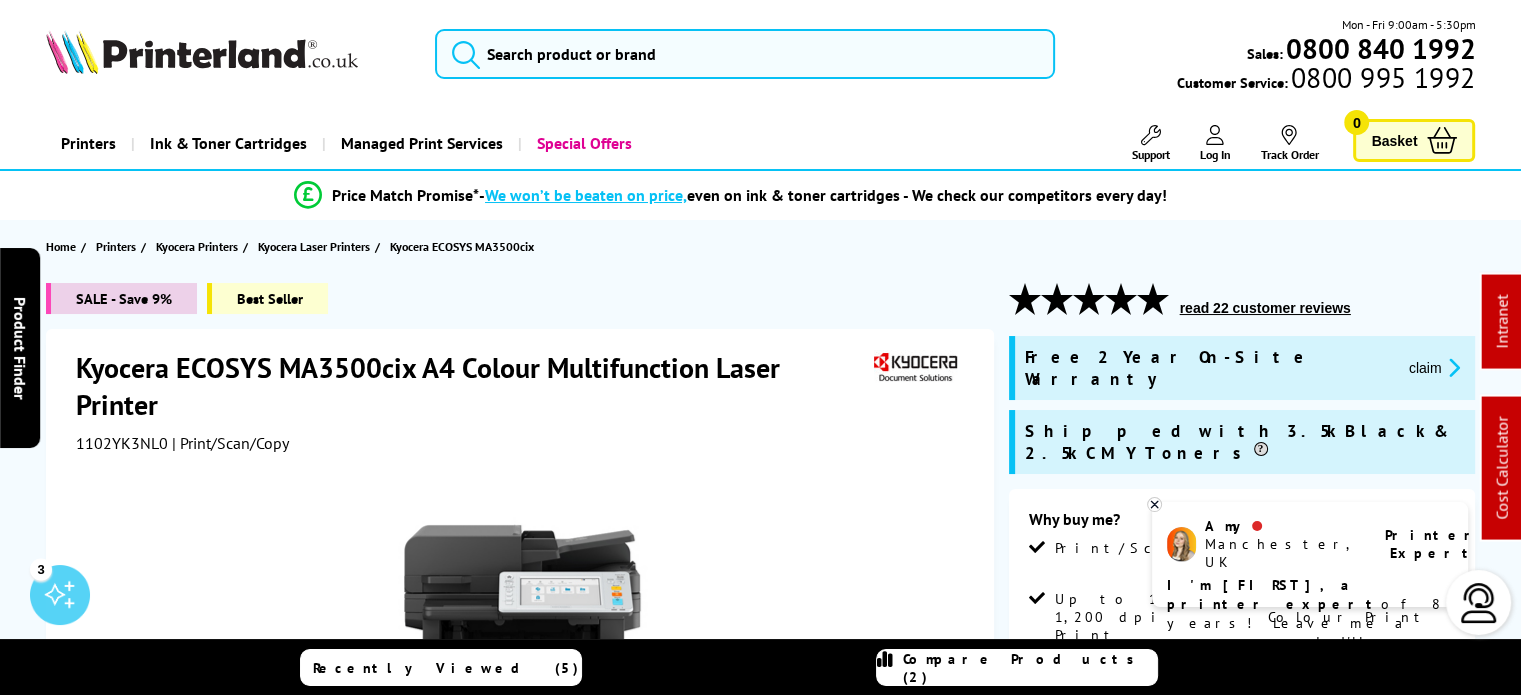 click on "read 22 customer reviews" at bounding box center [1265, 308] 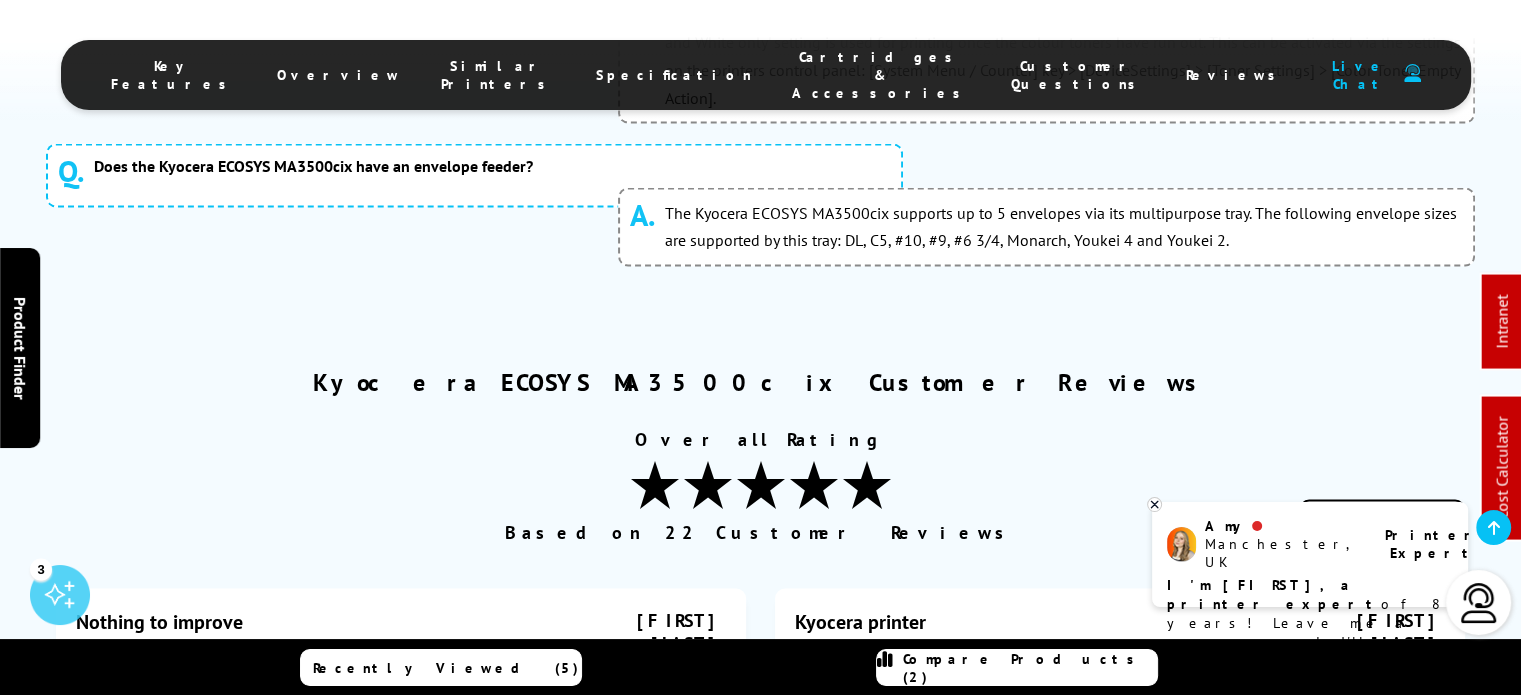 scroll, scrollTop: 11541, scrollLeft: 0, axis: vertical 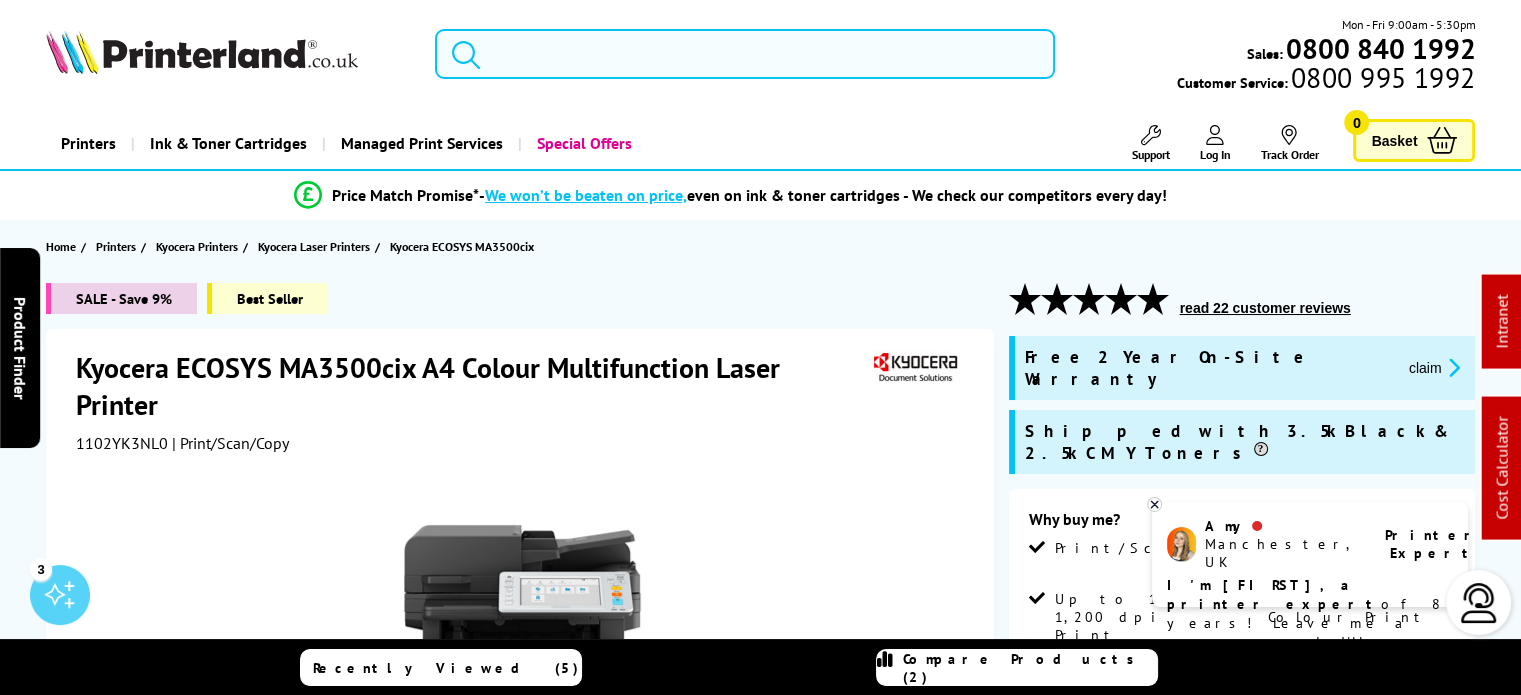 click at bounding box center [745, 54] 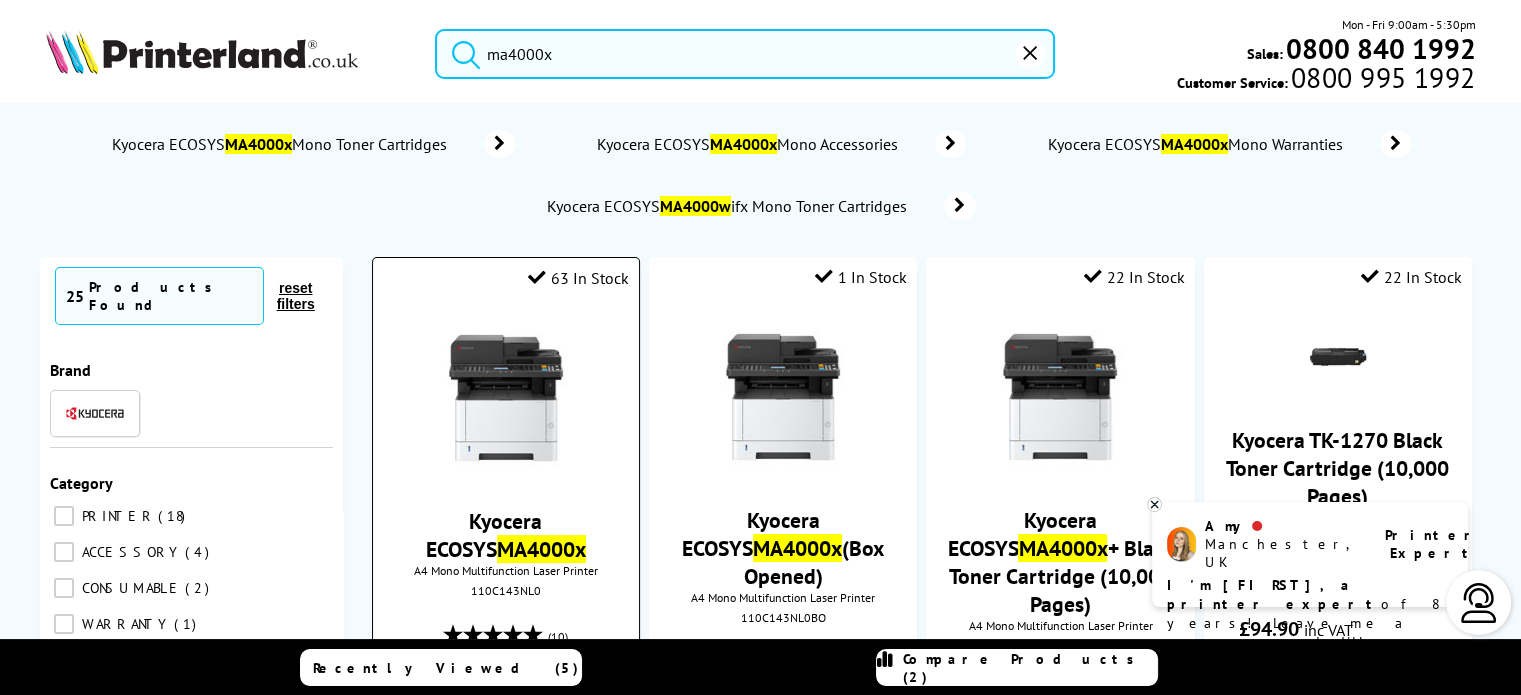 type on "ma4000x" 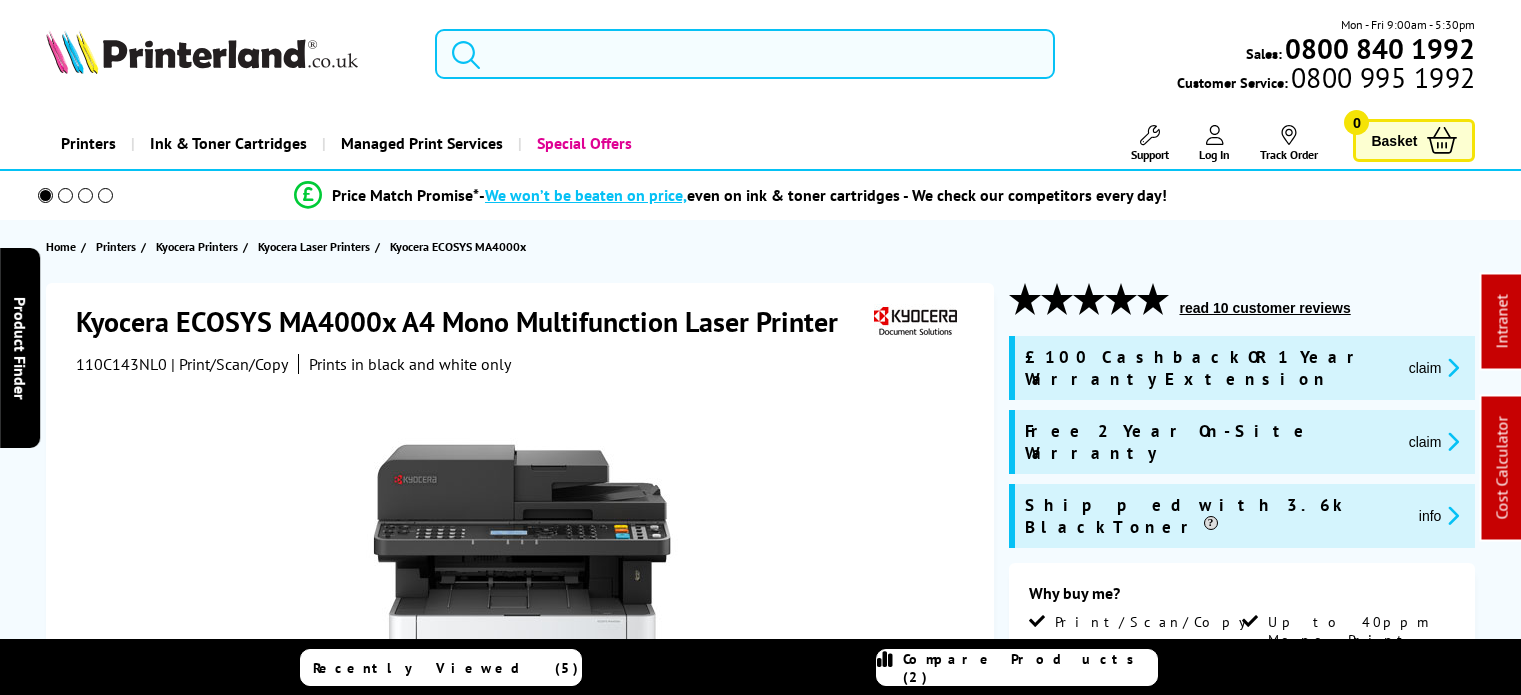 scroll, scrollTop: 0, scrollLeft: 0, axis: both 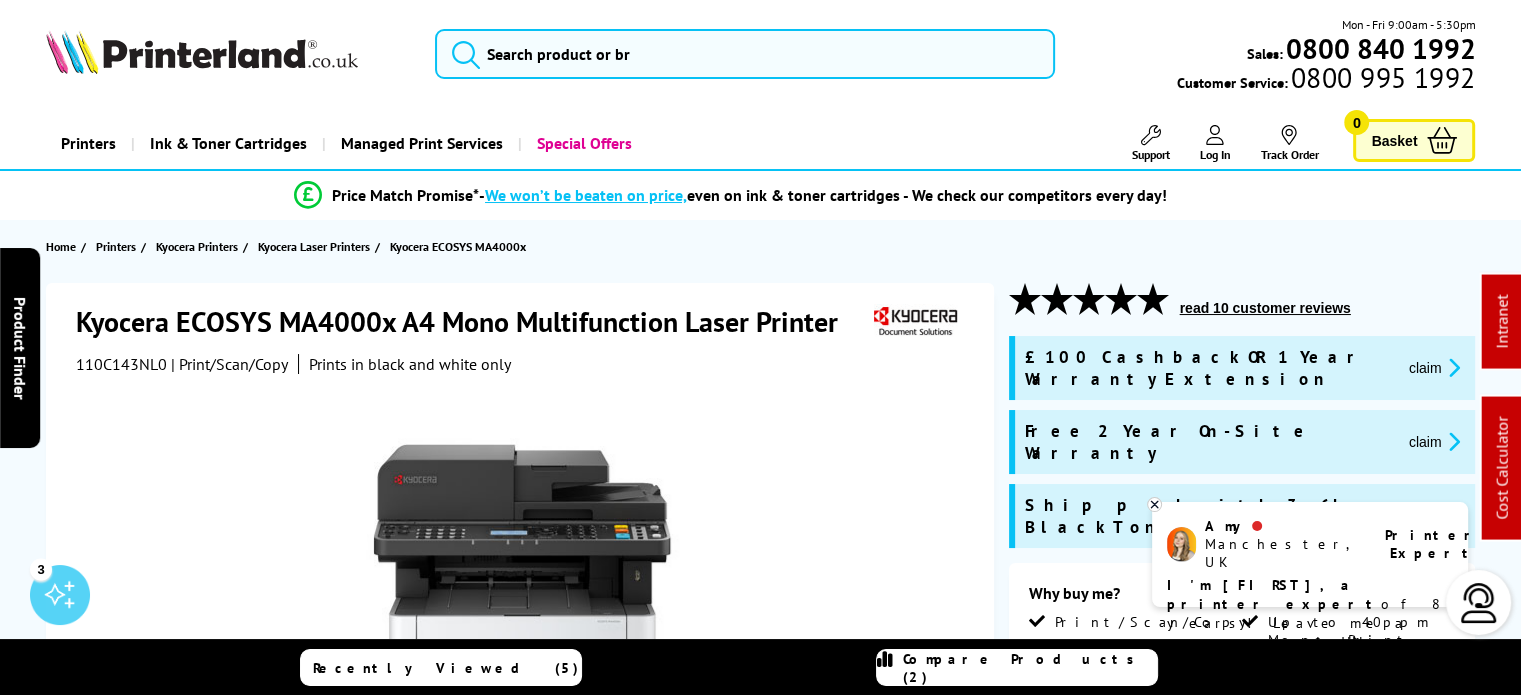 click on "read 10 customer reviews" at bounding box center (1265, 308) 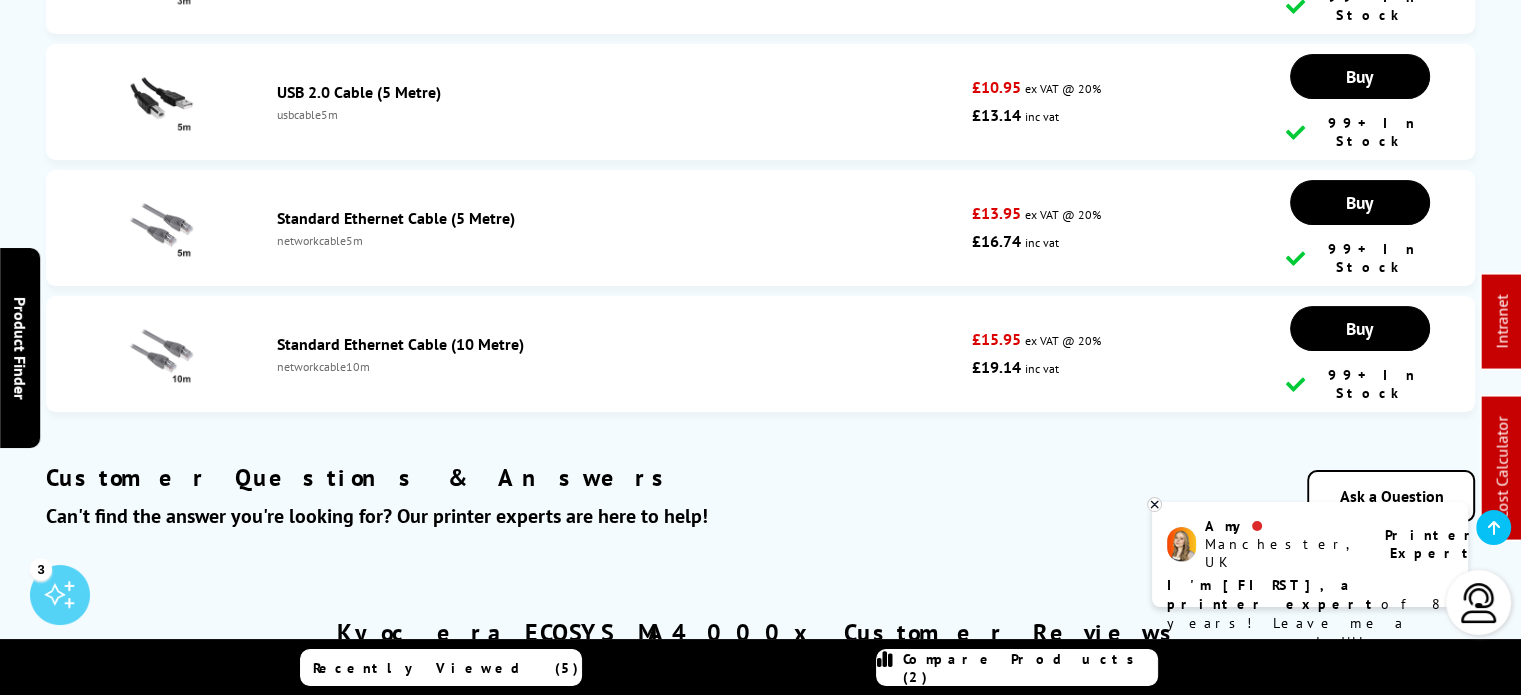 scroll, scrollTop: 8209, scrollLeft: 0, axis: vertical 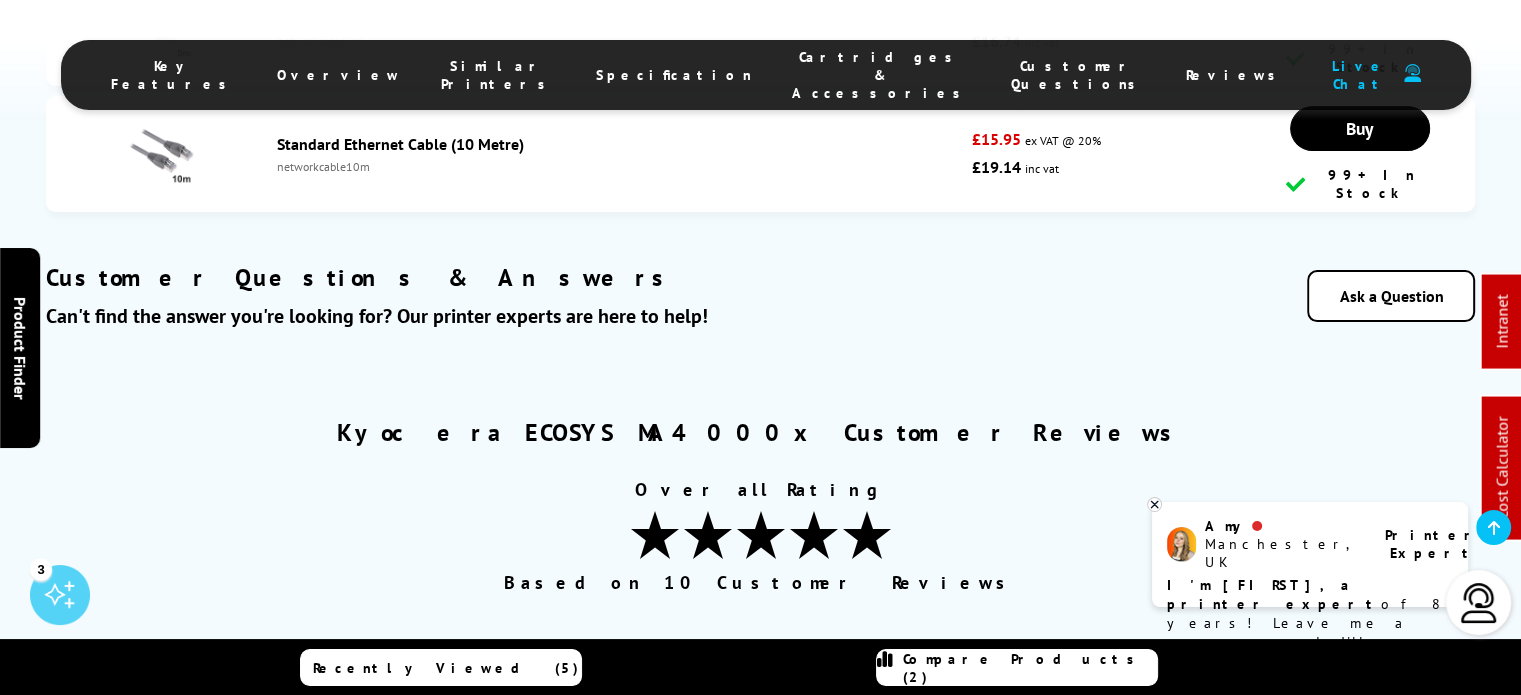 click on "Write a Review" at bounding box center [1382, 572] 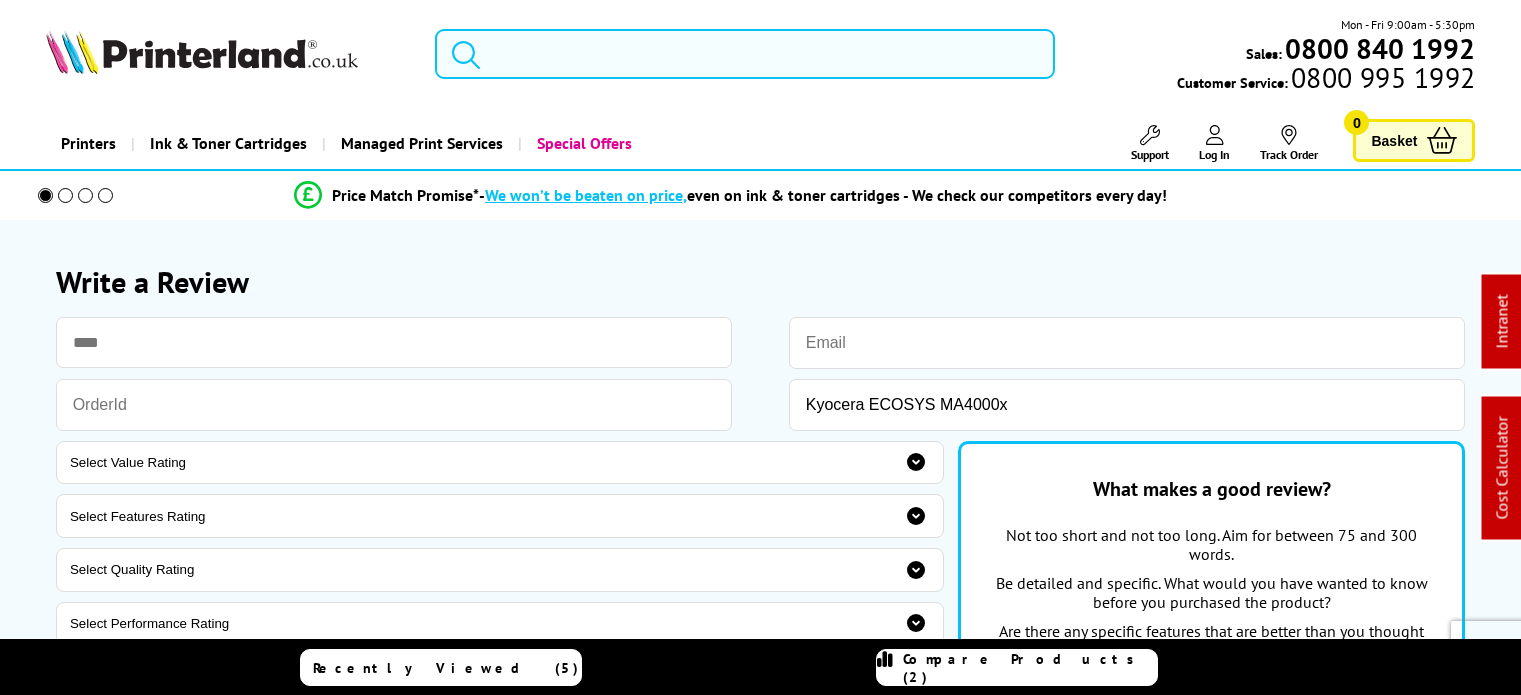 scroll, scrollTop: 0, scrollLeft: 0, axis: both 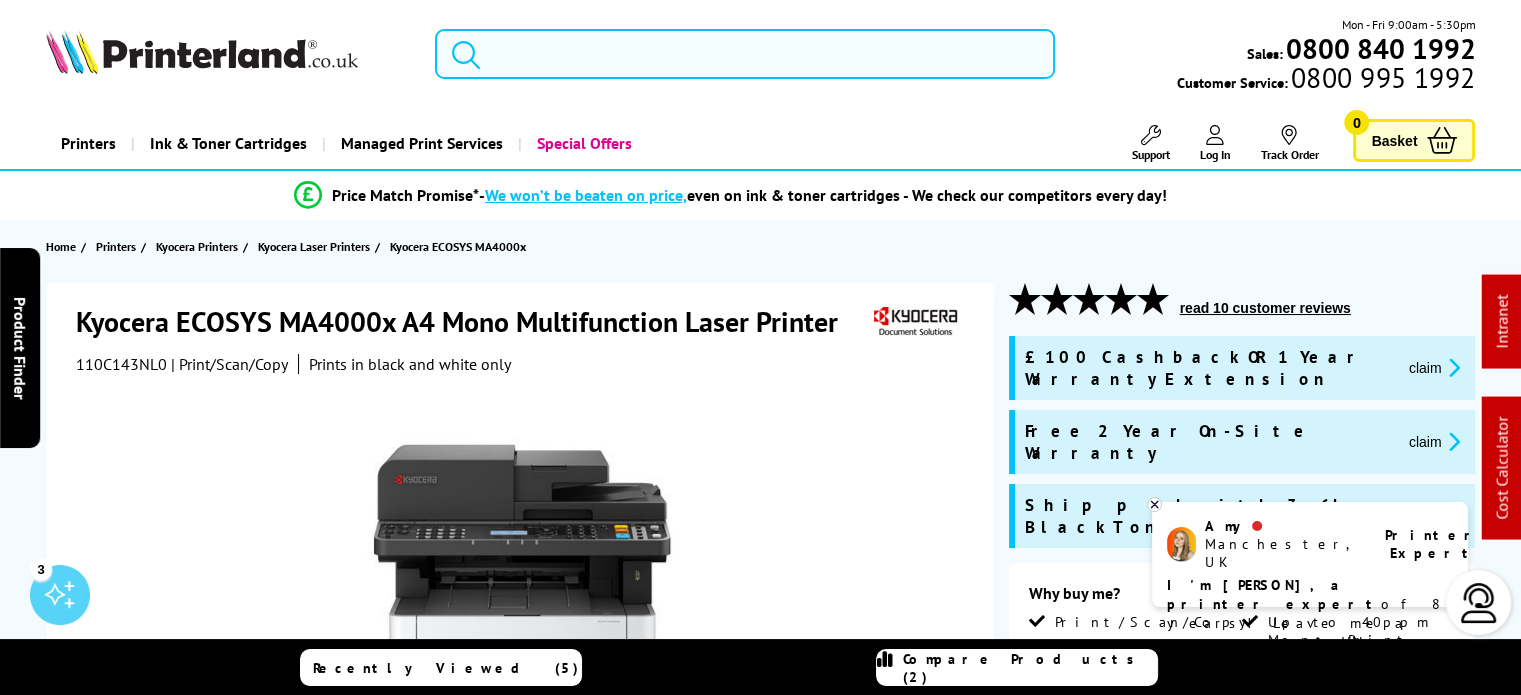 click at bounding box center [745, 54] 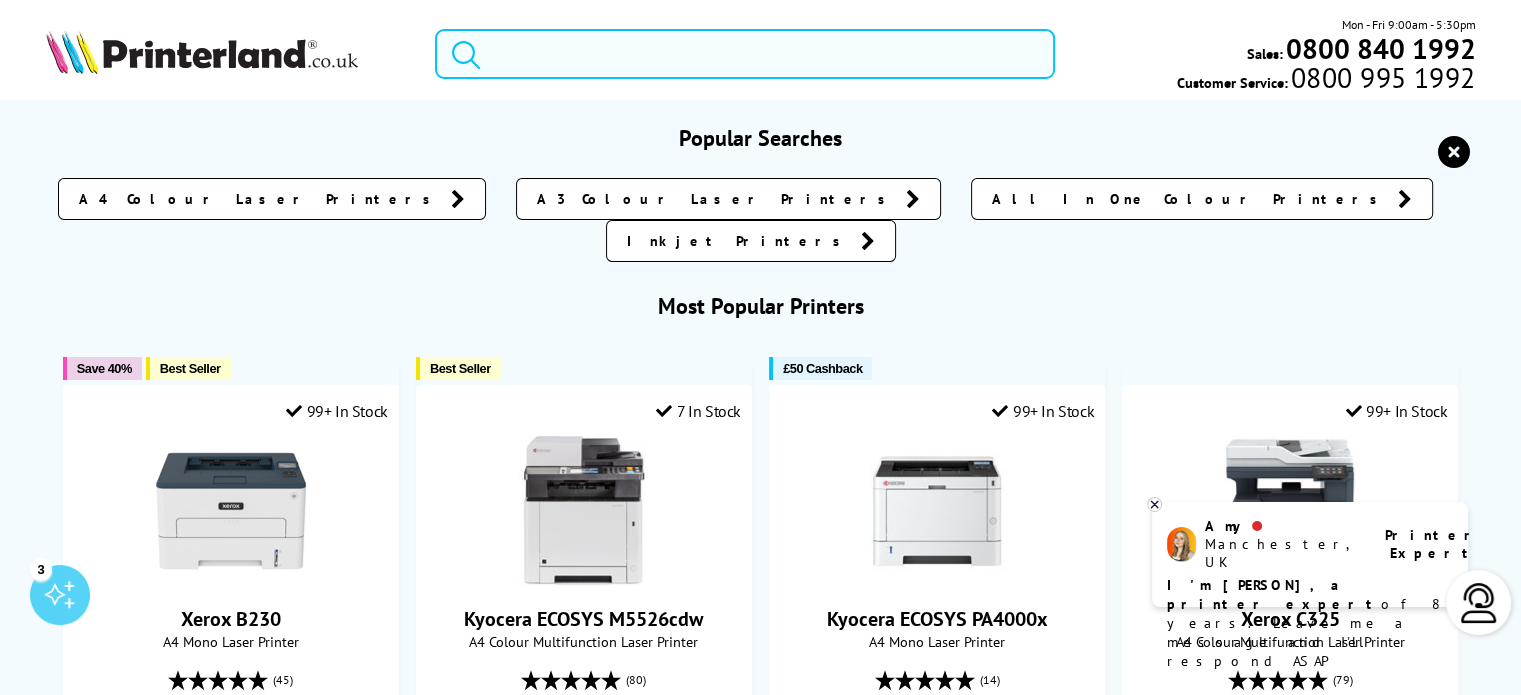 paste on "006R01824PL" 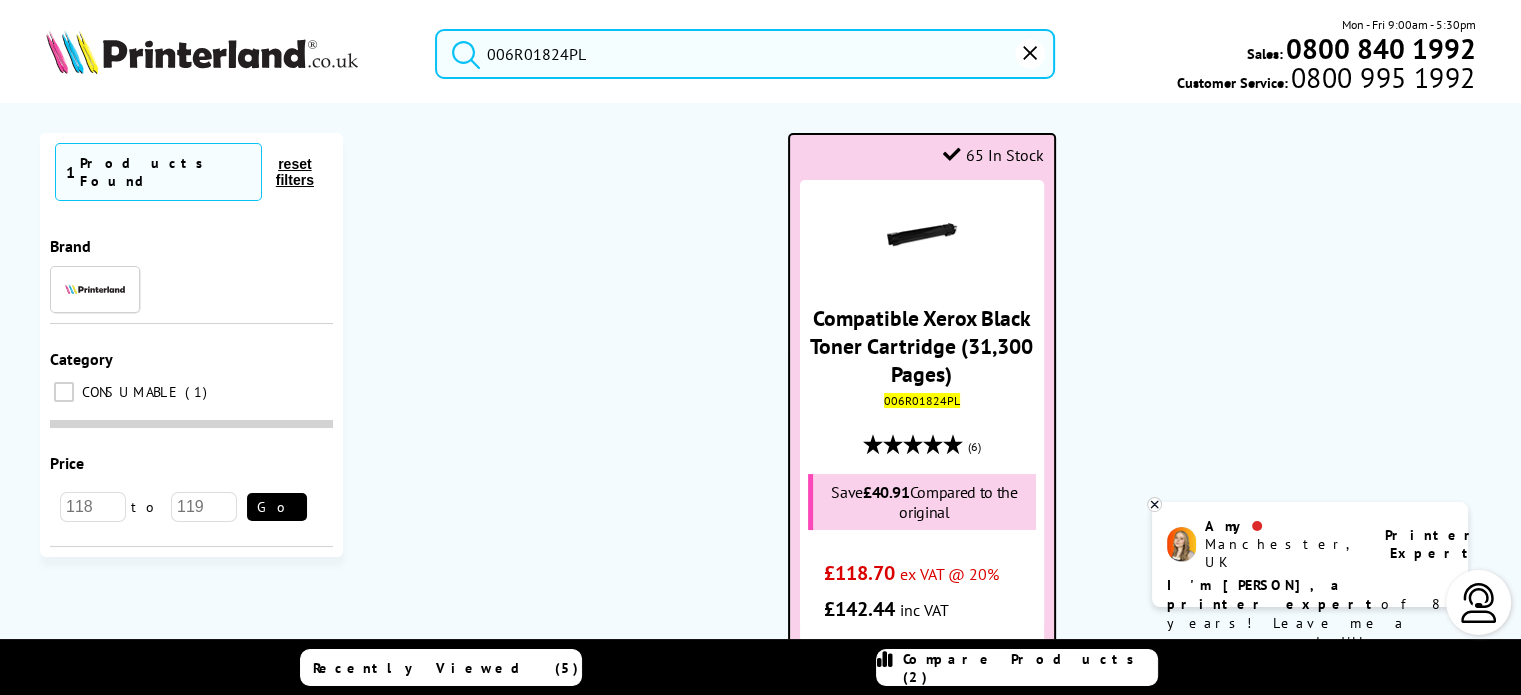 type on "006R01824PL" 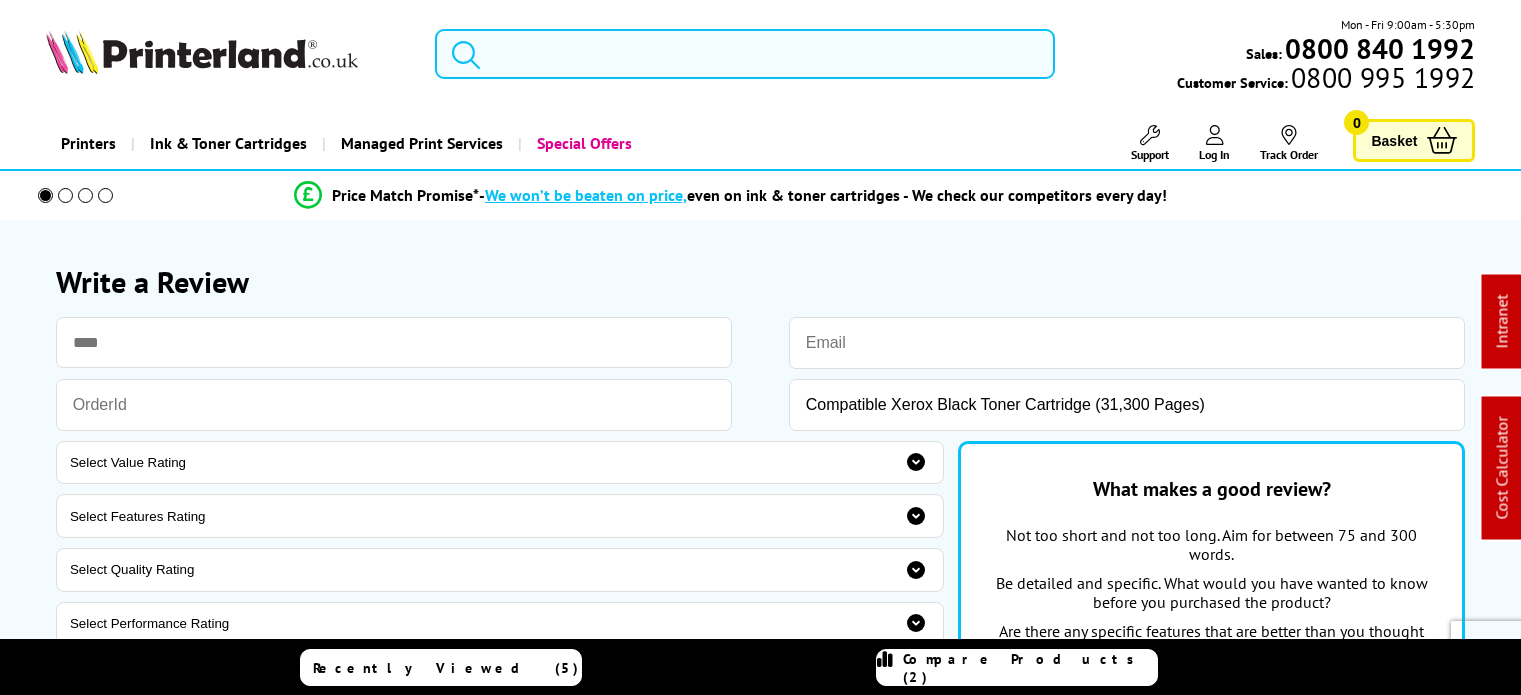 scroll, scrollTop: 0, scrollLeft: 0, axis: both 